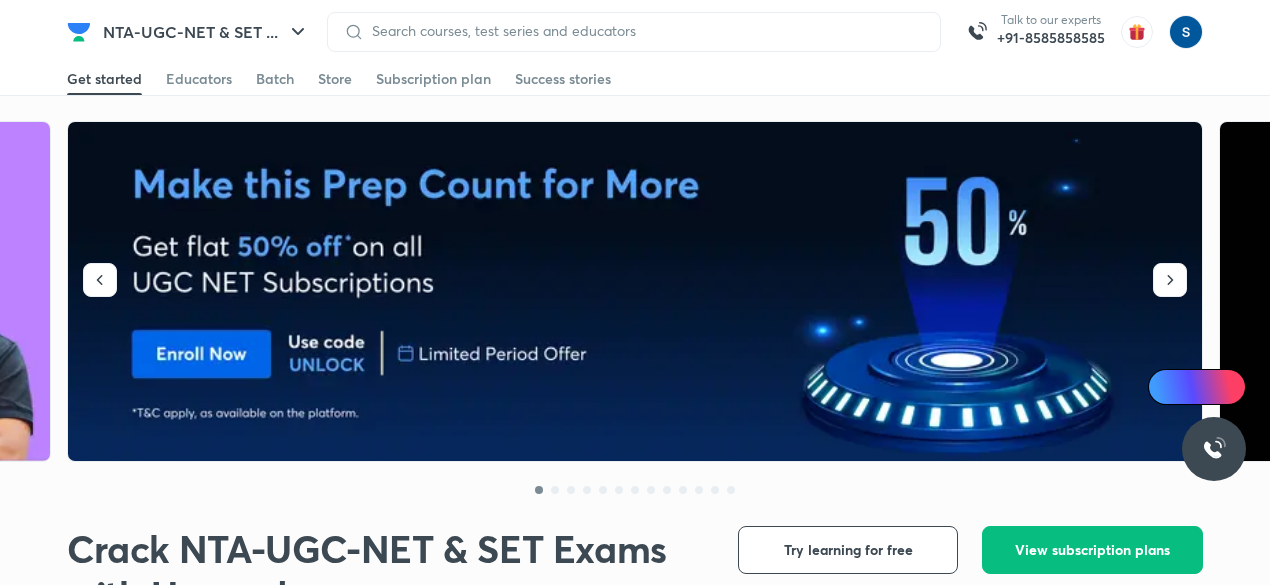 scroll, scrollTop: 0, scrollLeft: 0, axis: both 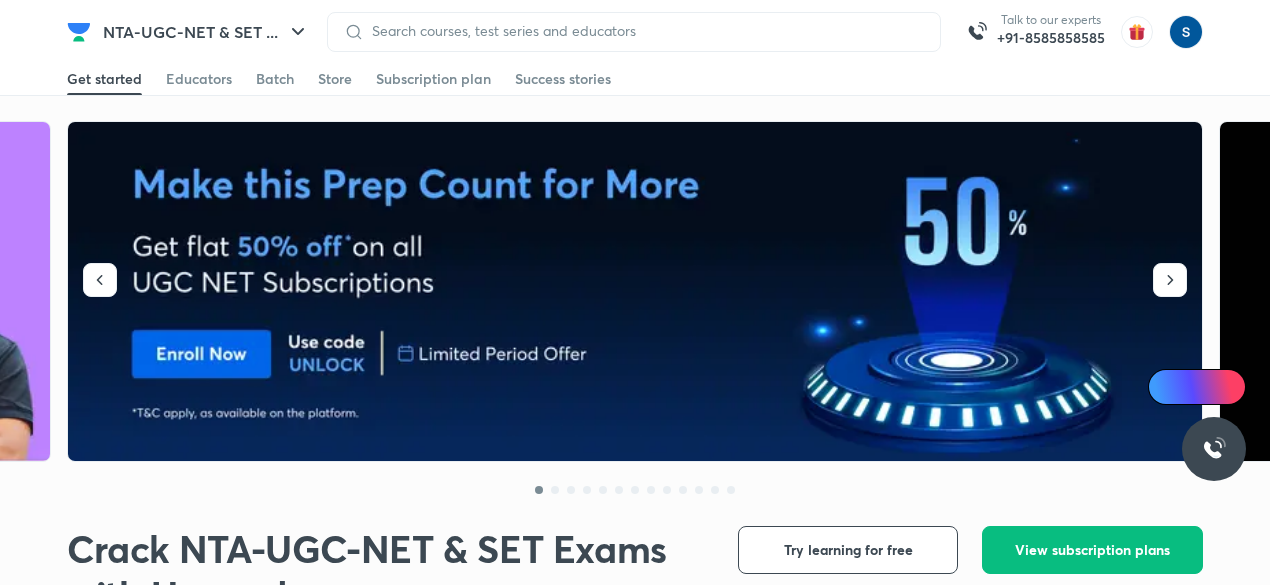 click on "NTA-UGC-NET & SET  ..." at bounding box center [206, 32] 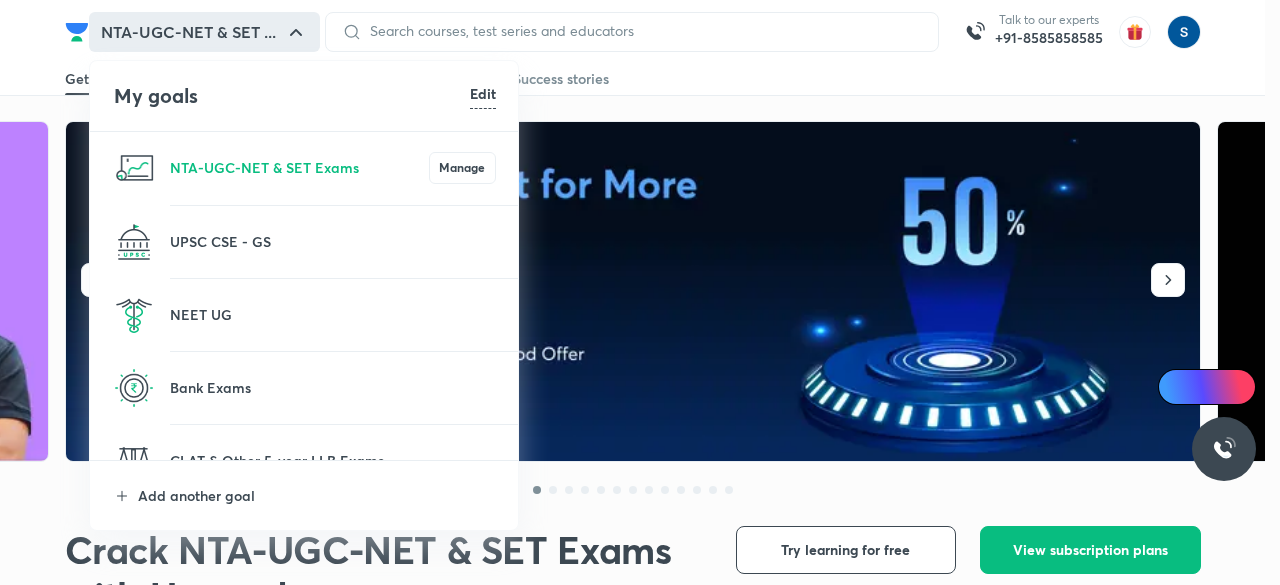 click on "UPSC CSE - GS" at bounding box center [333, 241] 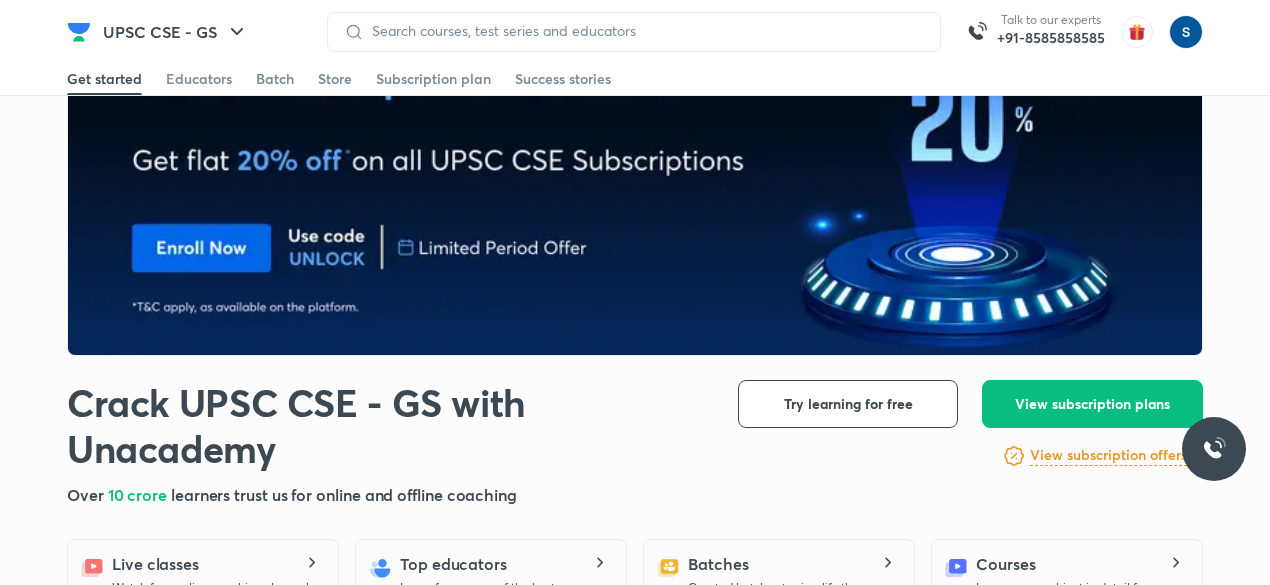 scroll, scrollTop: 107, scrollLeft: 0, axis: vertical 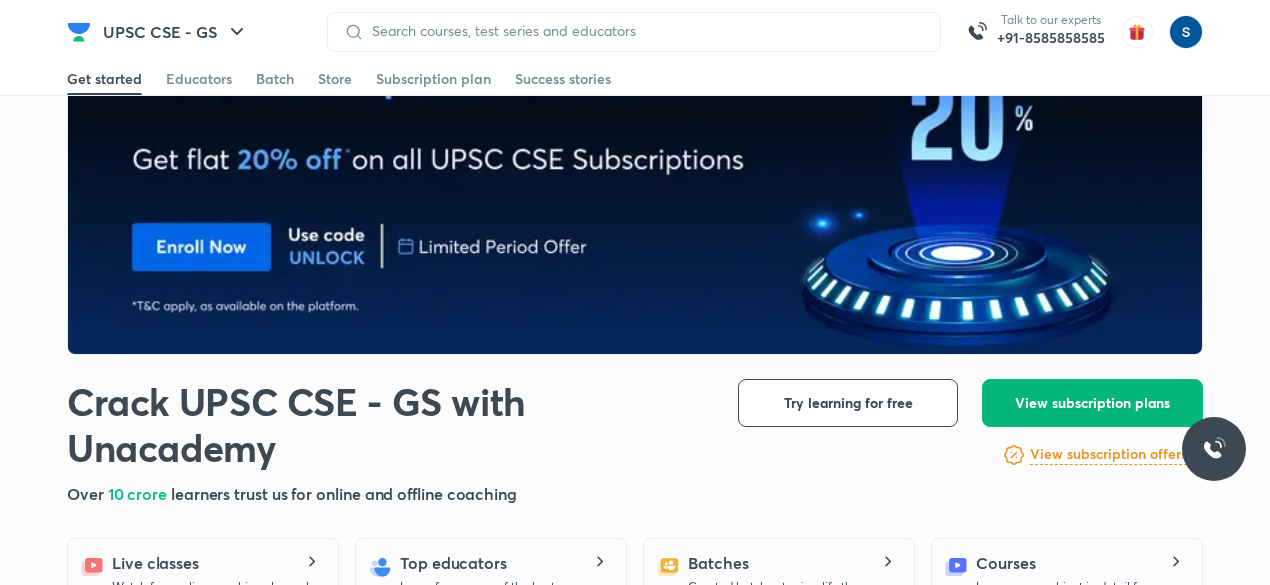 click on "View subscription plans" at bounding box center [1092, 403] 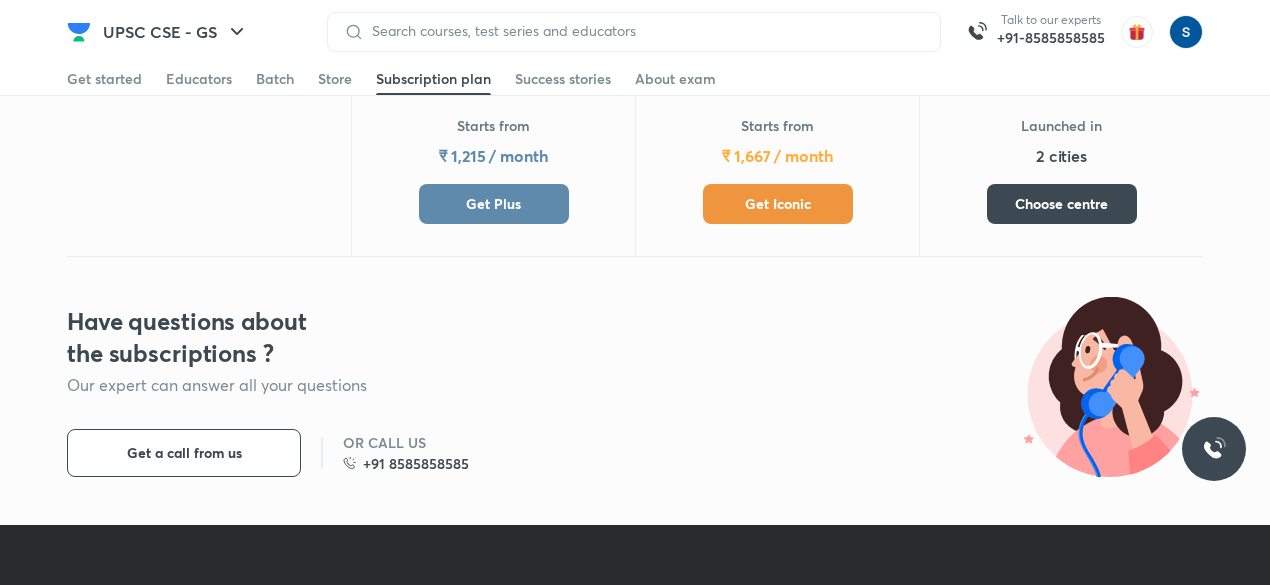 scroll, scrollTop: 1053, scrollLeft: 0, axis: vertical 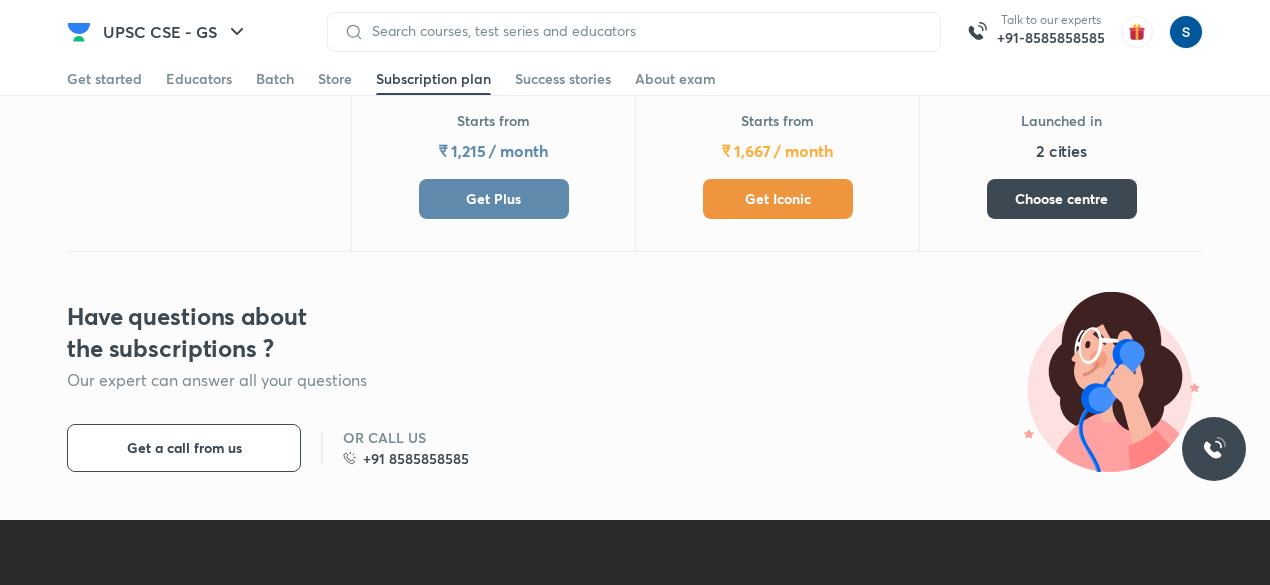 click on "Get Plus" at bounding box center (494, 199) 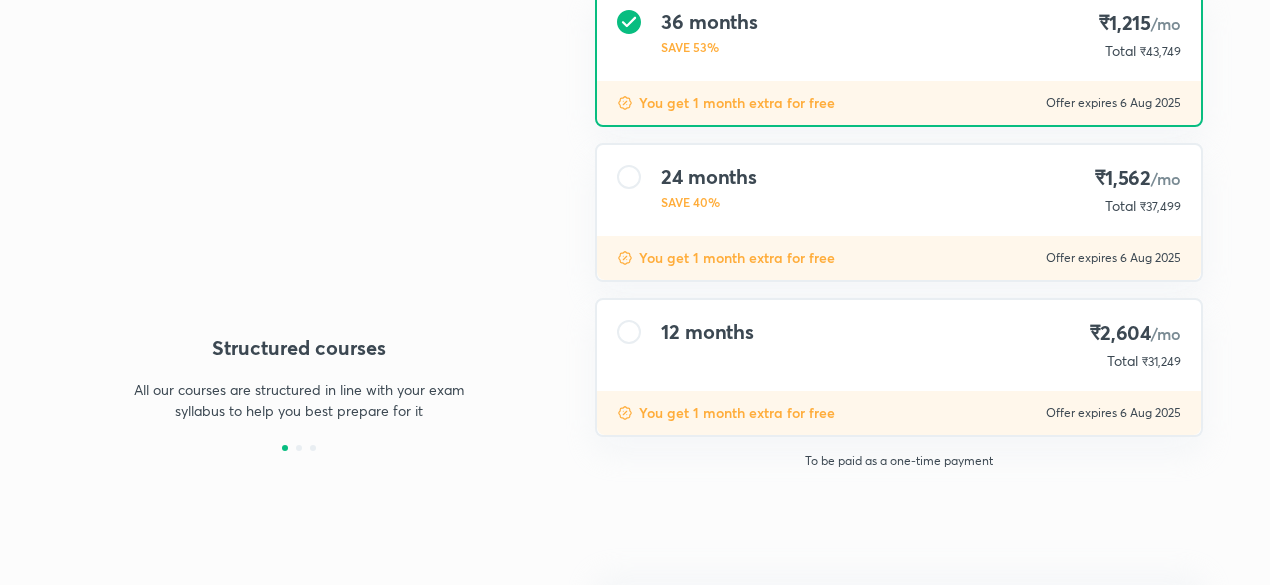 type on "[USERNAME]" 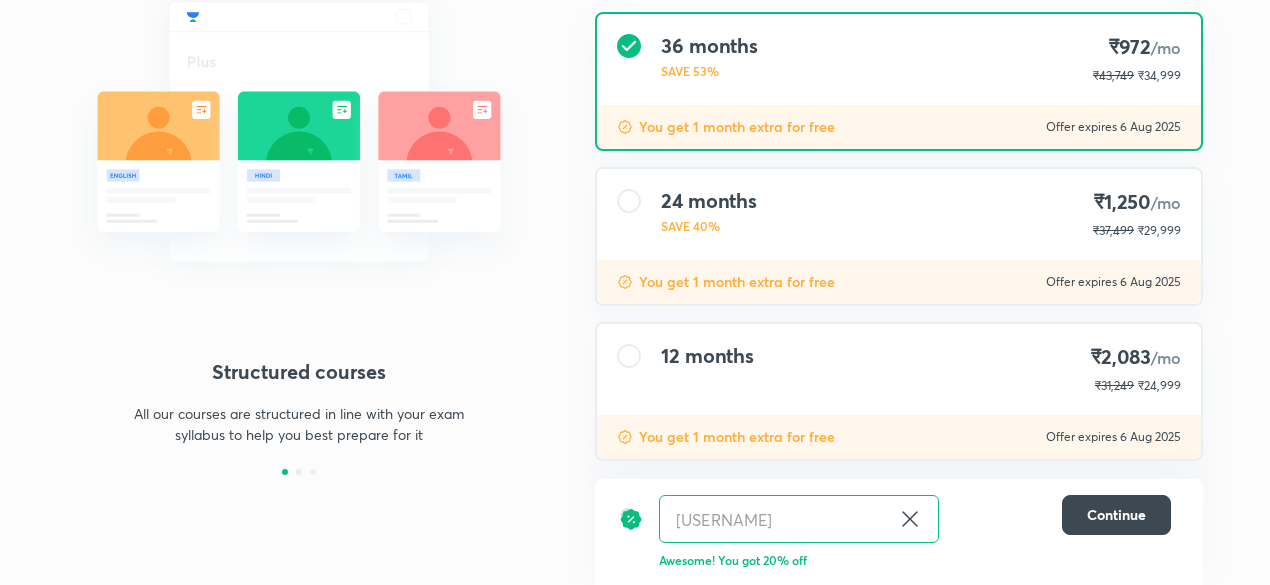 scroll, scrollTop: 230, scrollLeft: 0, axis: vertical 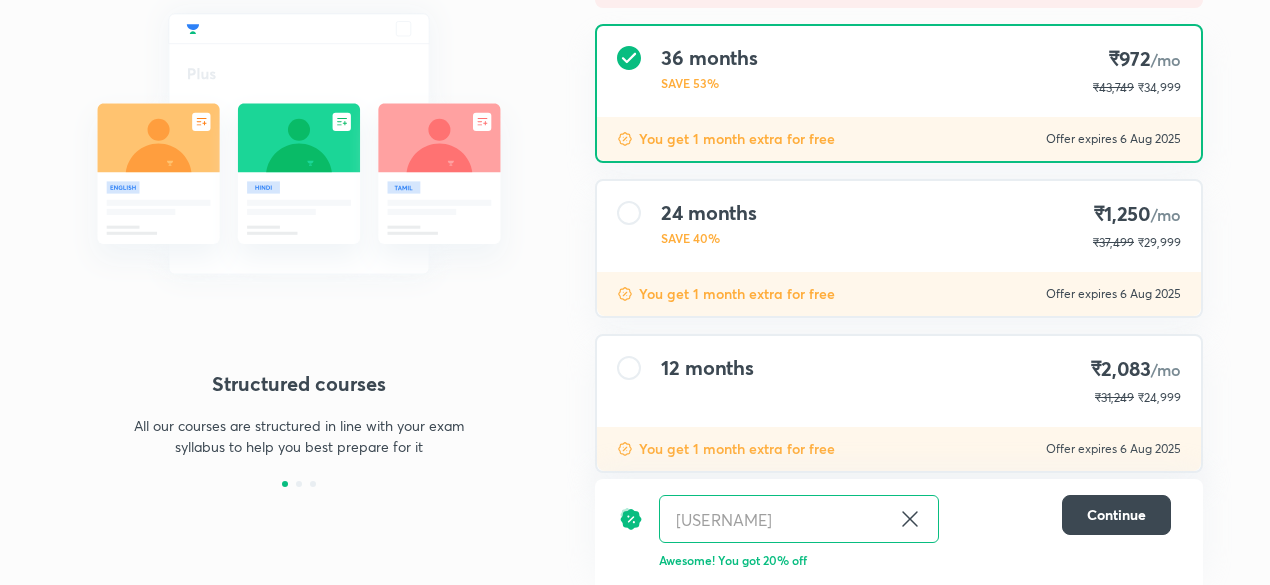 click on "24 months SAVE 40% ₹1,250  /mo ₹37,499 ₹29,999" at bounding box center (899, 226) 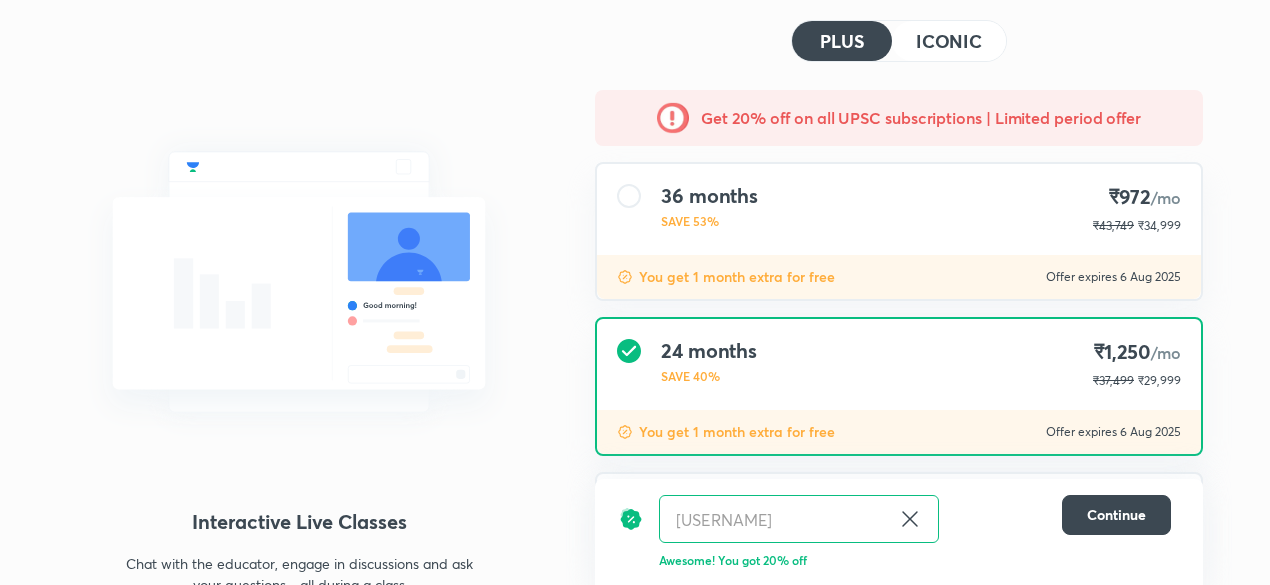 scroll, scrollTop: 48, scrollLeft: 0, axis: vertical 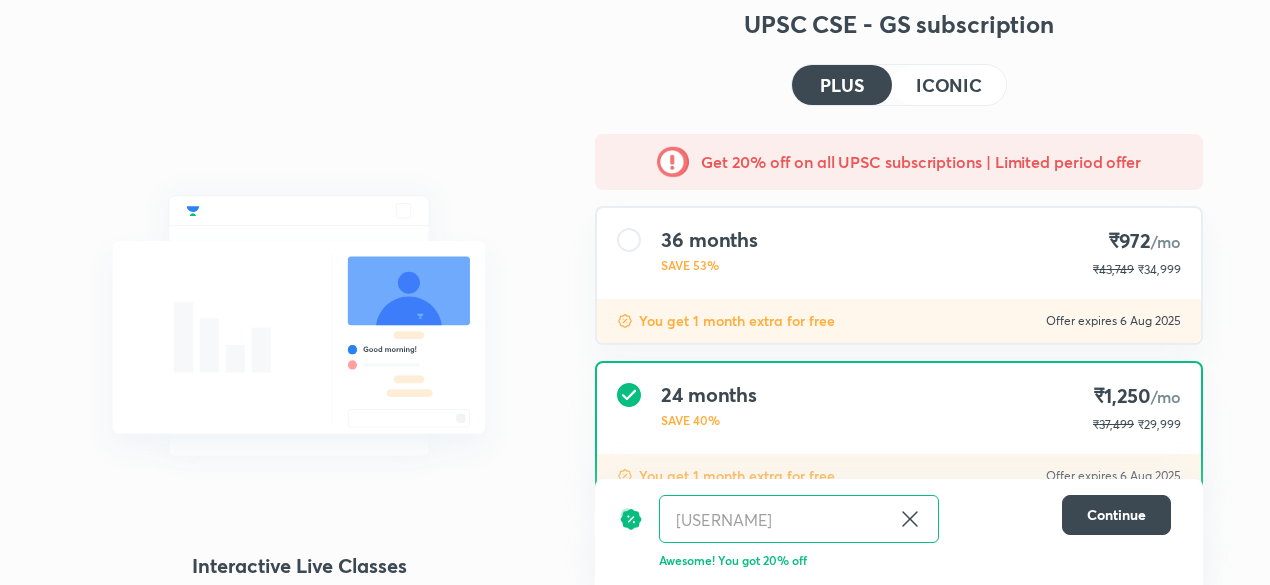 click on "ICONIC" at bounding box center [949, 85] 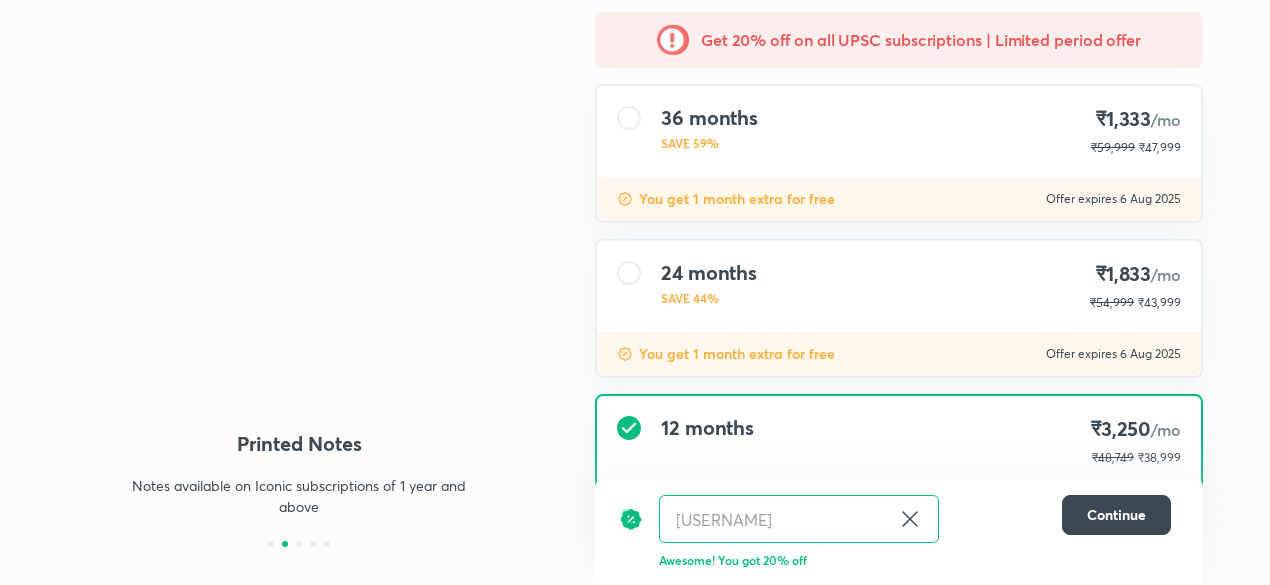 scroll, scrollTop: 266, scrollLeft: 0, axis: vertical 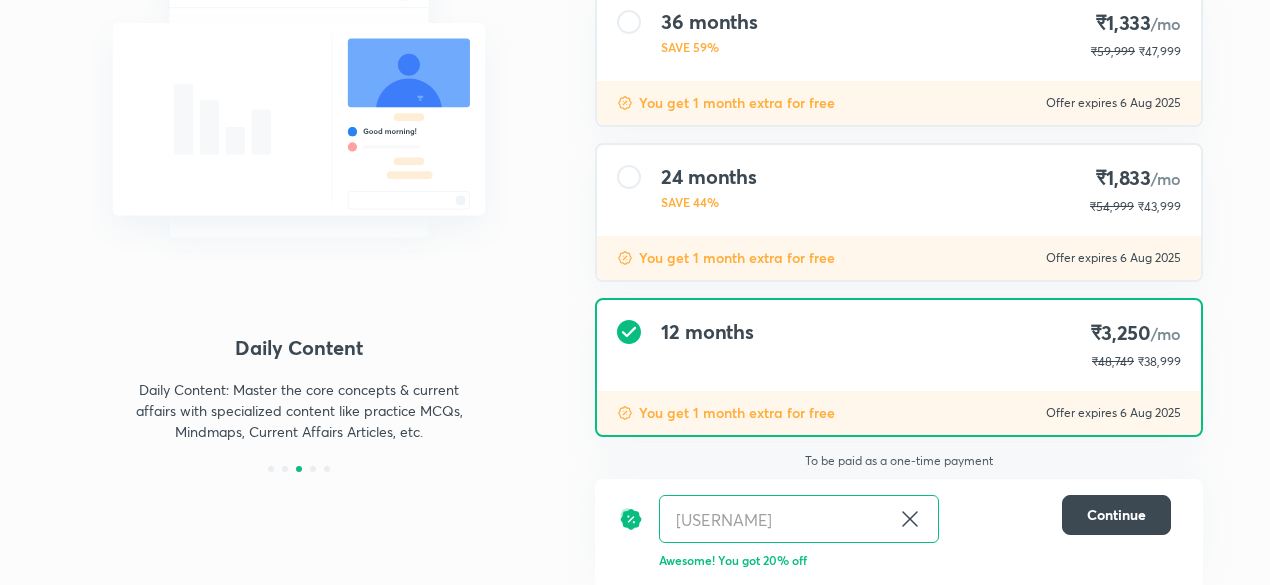 click on "12 months ₹3,250  /mo ₹48,749 ₹38,999" at bounding box center [899, 345] 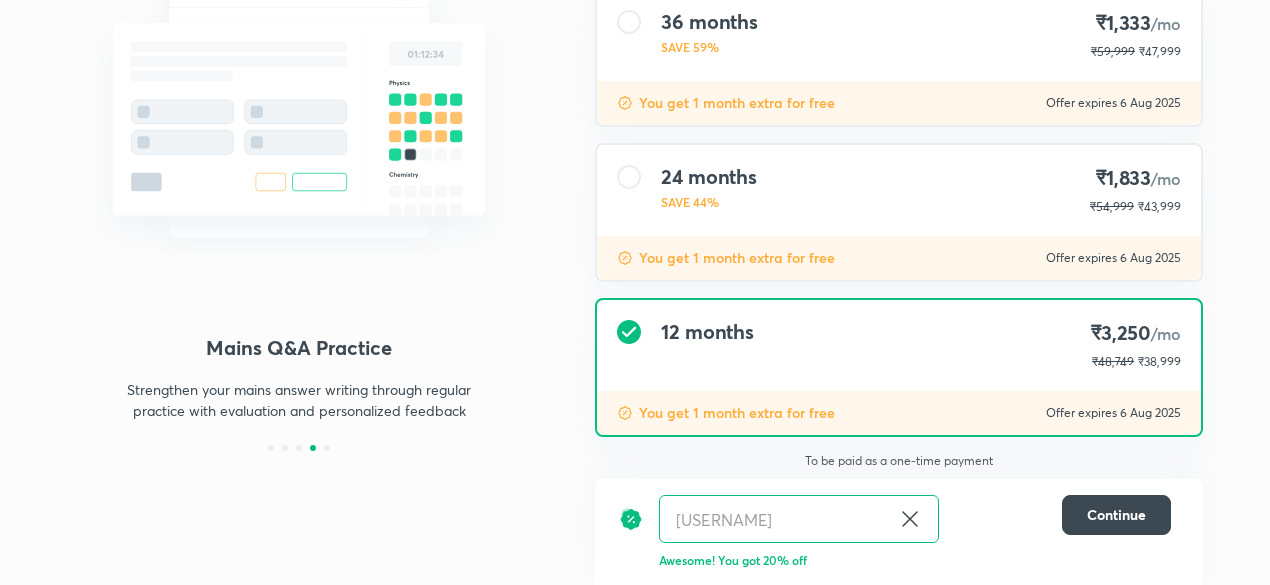 scroll, scrollTop: 245, scrollLeft: 0, axis: vertical 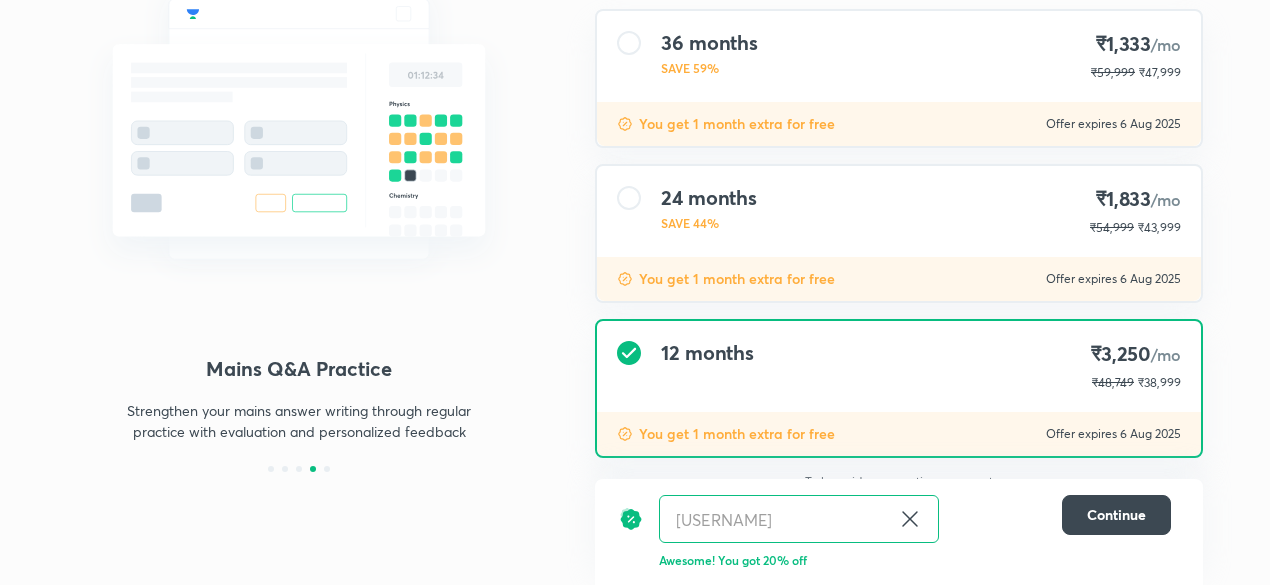 click on "24 months SAVE 44% ₹1,833  /mo ₹54,999 ₹43,999" at bounding box center [899, 211] 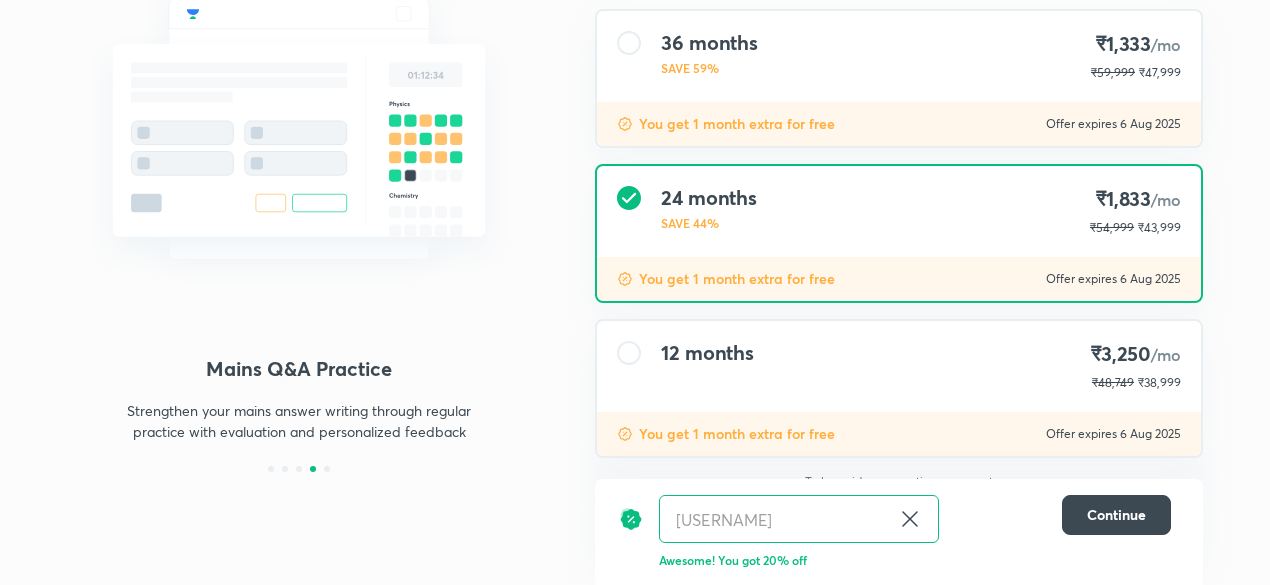 click on "24 months SAVE 44% ₹1,833  /mo ₹54,999 ₹43,999" at bounding box center [899, 211] 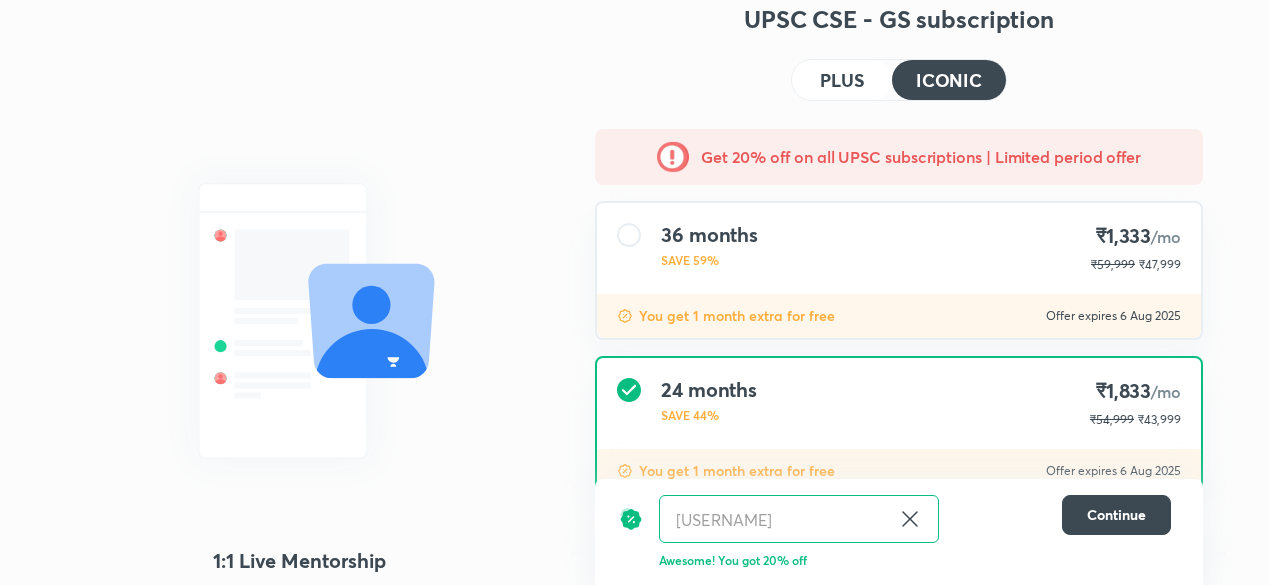 scroll, scrollTop: 0, scrollLeft: 0, axis: both 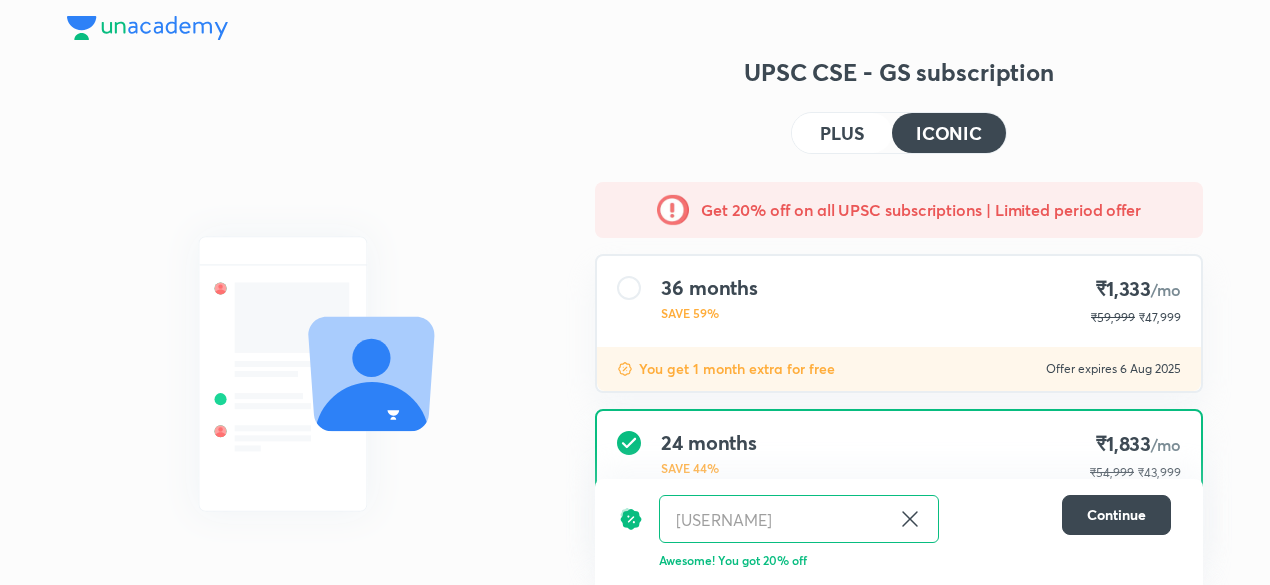 click on "PLUS ICONIC" at bounding box center (899, 133) 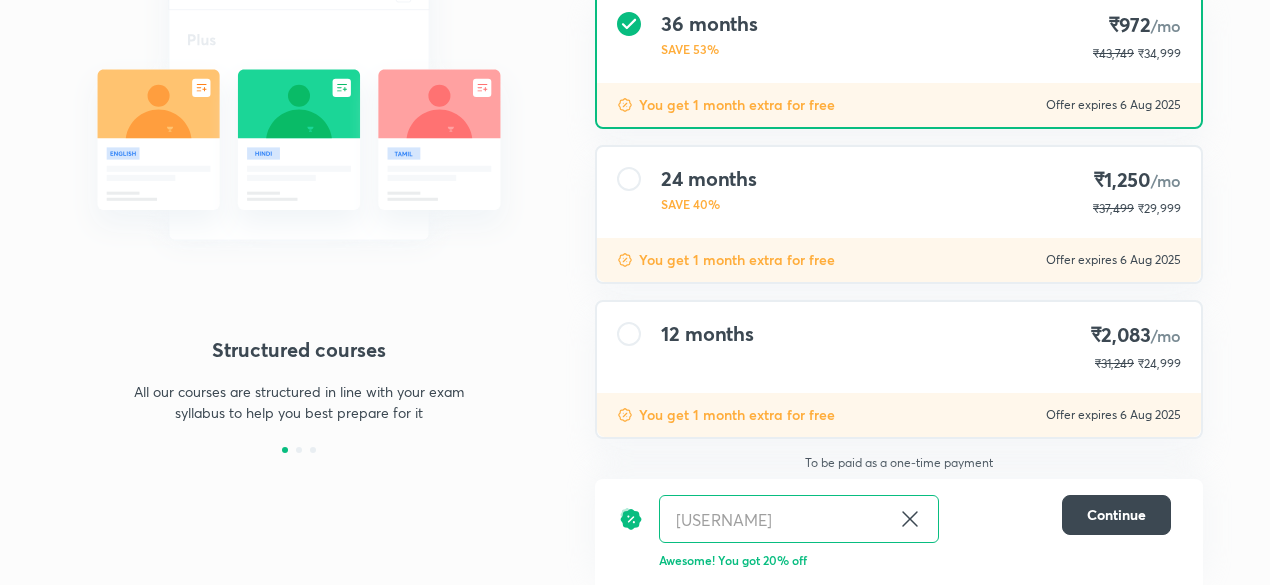 scroll, scrollTop: 266, scrollLeft: 0, axis: vertical 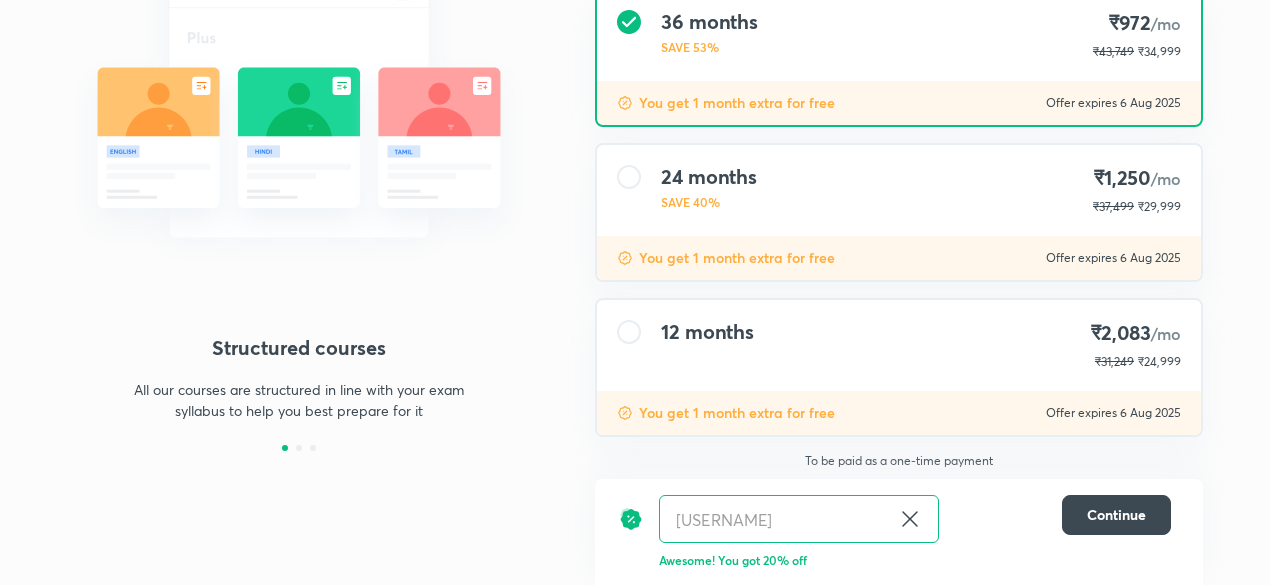 click on "24 months SAVE 40% ₹1,250  /mo ₹37,499 ₹29,999" at bounding box center (899, 190) 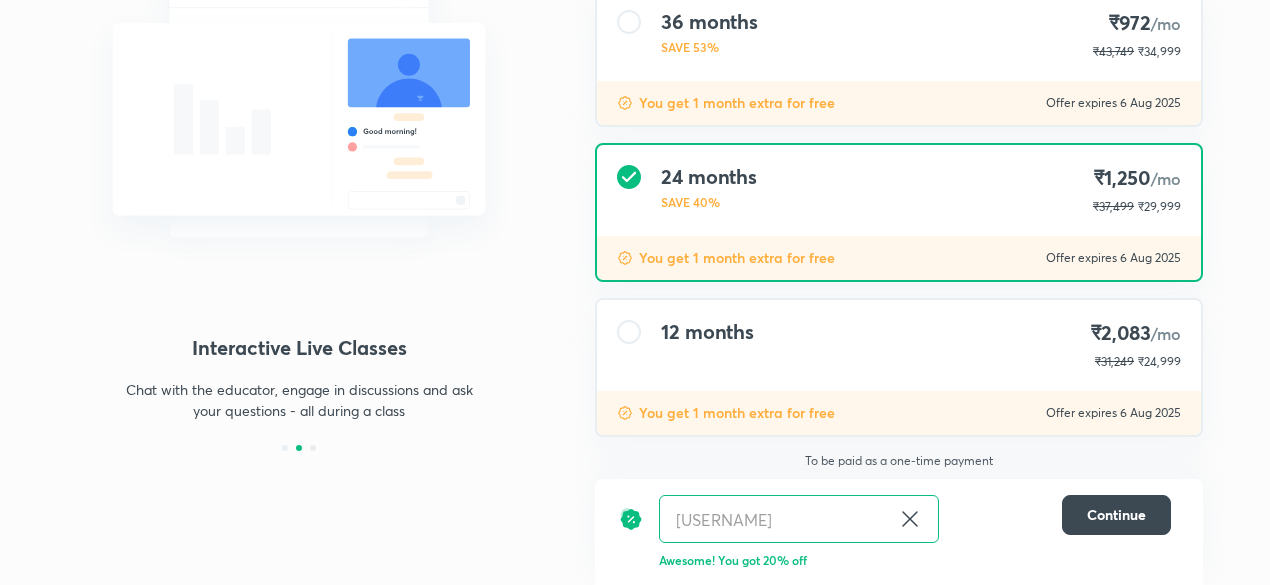 scroll, scrollTop: 0, scrollLeft: 0, axis: both 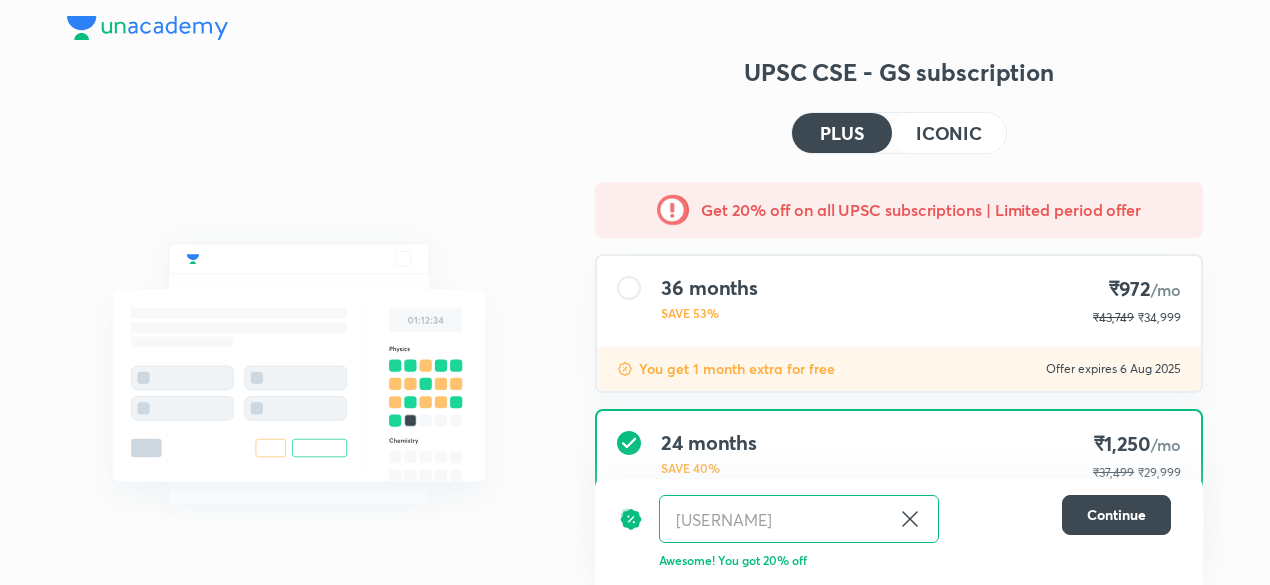 click on "ICONIC" at bounding box center [949, 133] 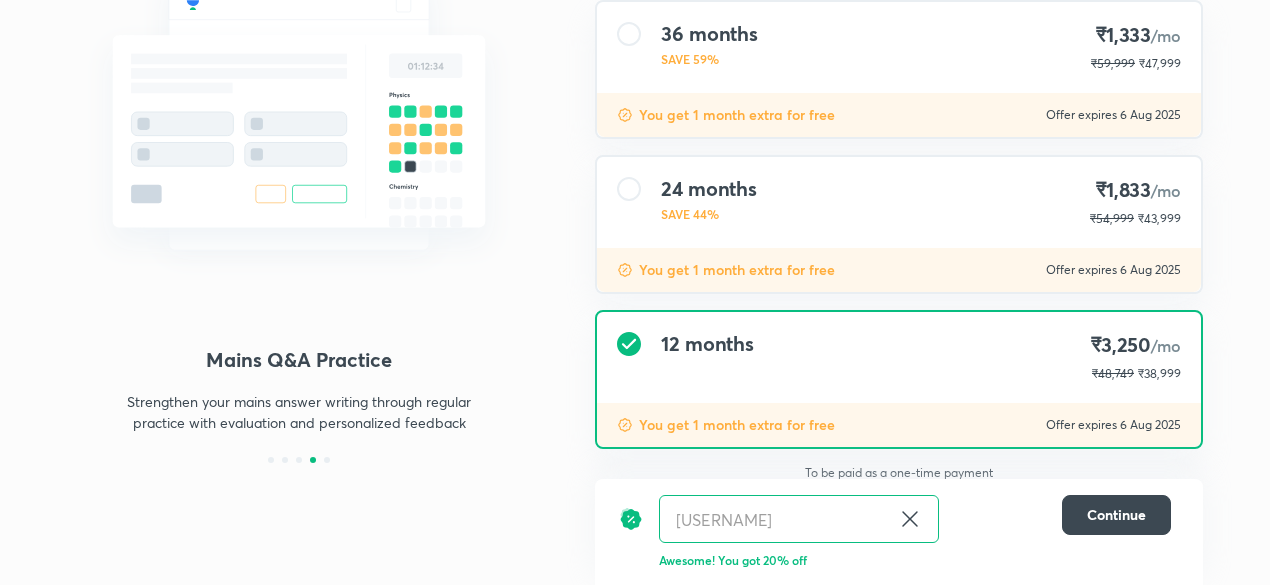 scroll, scrollTop: 233, scrollLeft: 0, axis: vertical 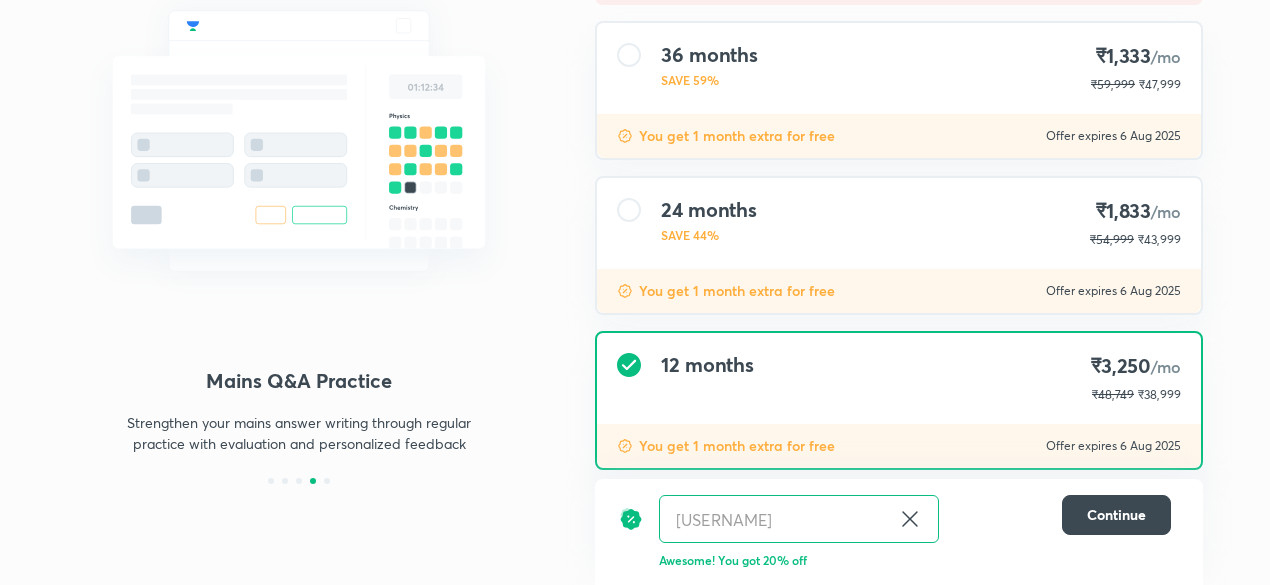 click on "24 months SAVE 44% ₹1,833  /mo ₹54,999 ₹43,999" at bounding box center (899, 223) 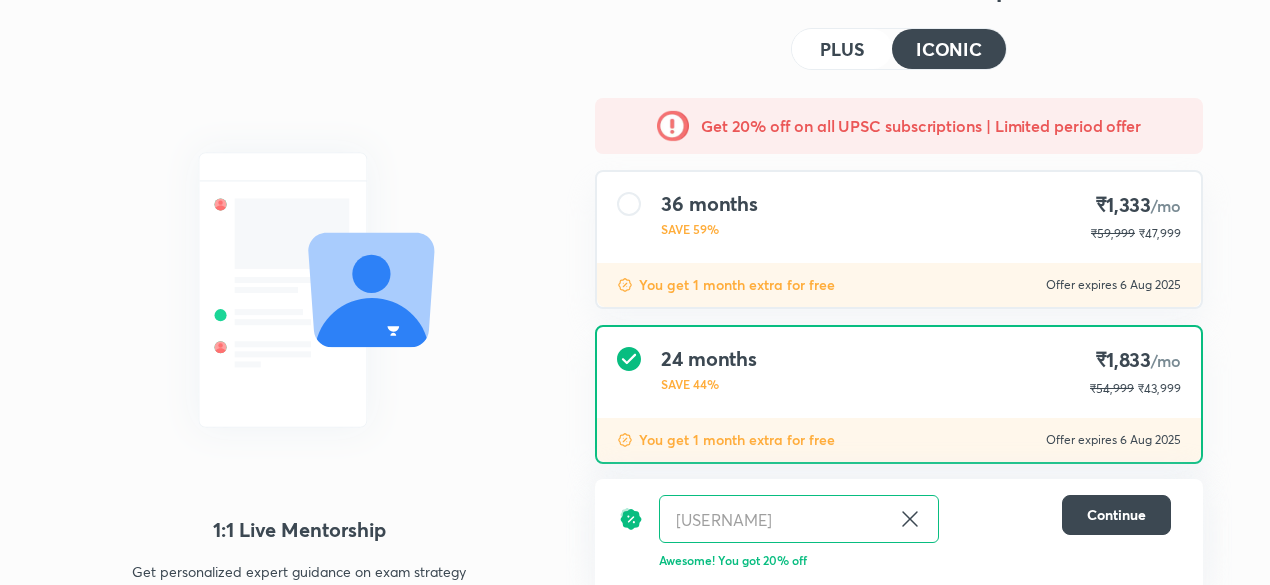 scroll, scrollTop: 0, scrollLeft: 0, axis: both 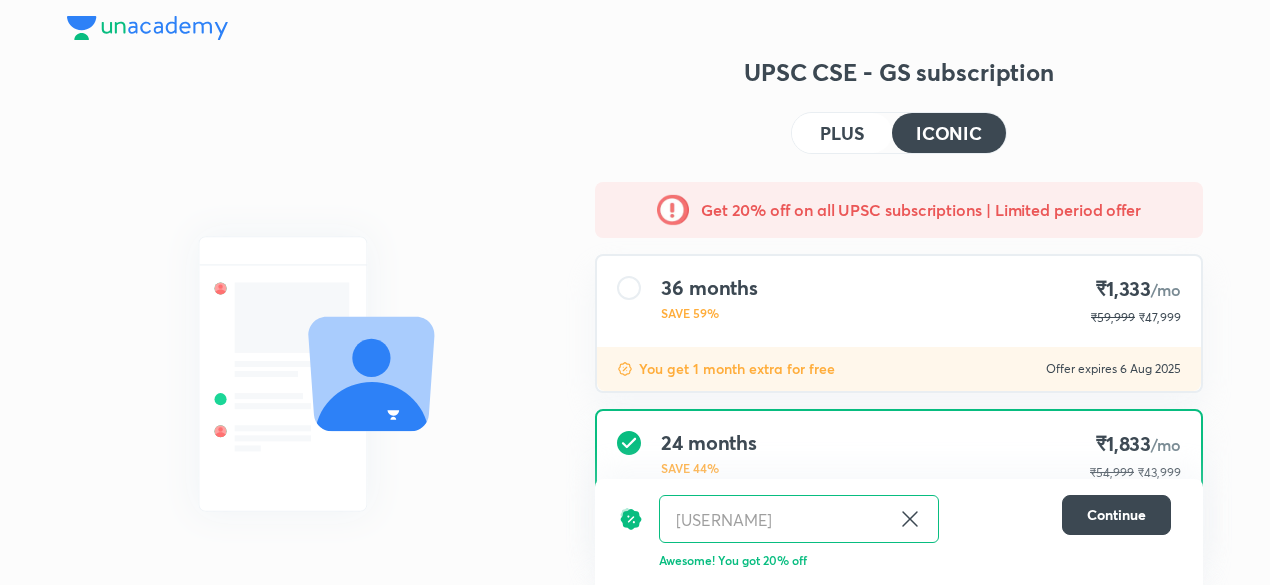 click on "PLUS" at bounding box center (842, 133) 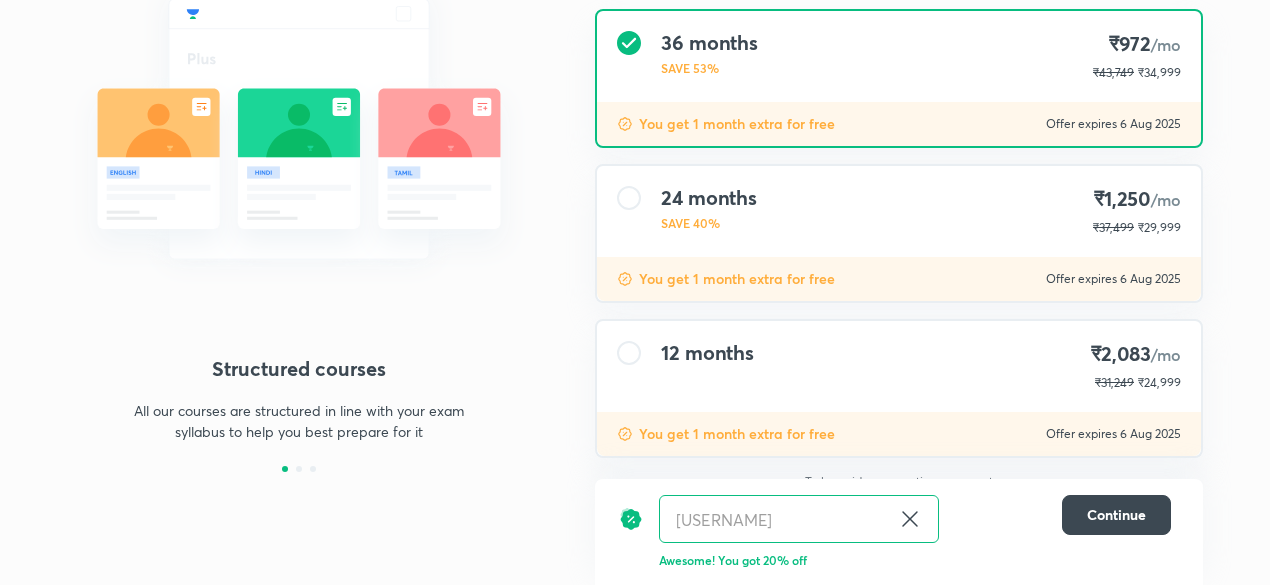 scroll, scrollTop: 266, scrollLeft: 0, axis: vertical 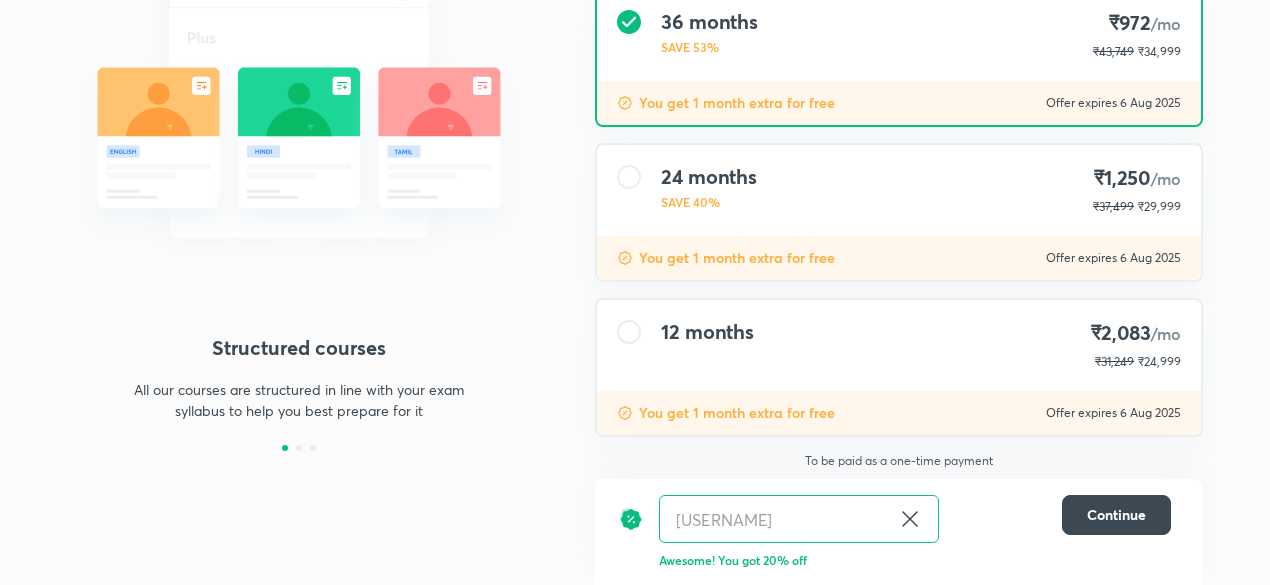 click on "You get 1 month extra for free Offer expires 6 Aug 2025" at bounding box center [899, 258] 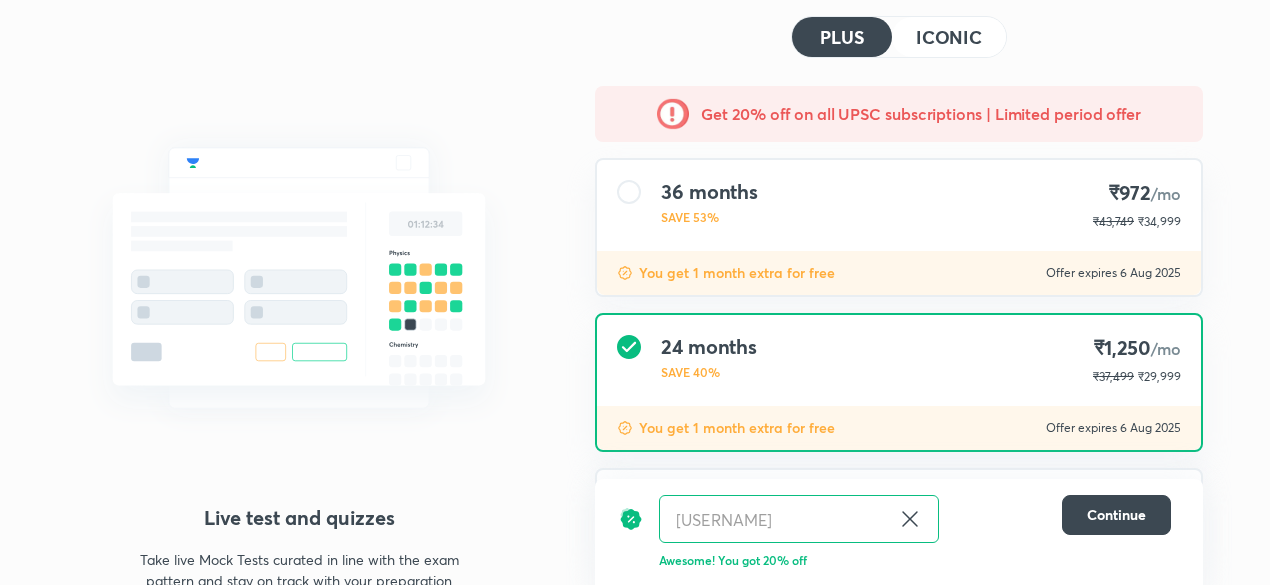 scroll, scrollTop: 95, scrollLeft: 0, axis: vertical 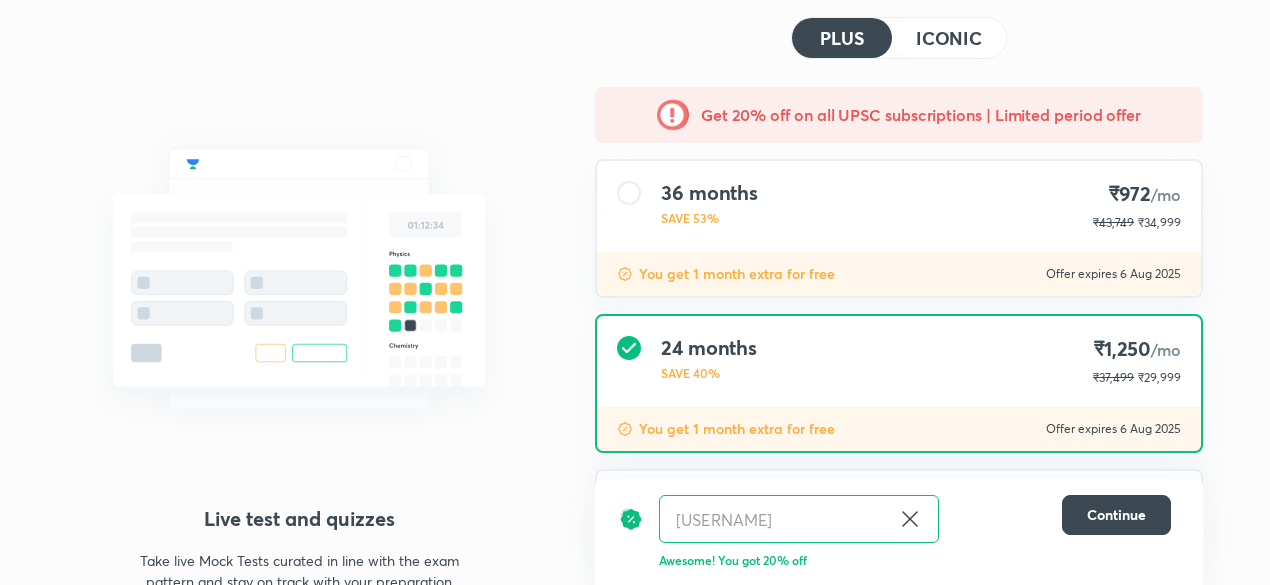 click on "ICONIC" at bounding box center [949, 38] 